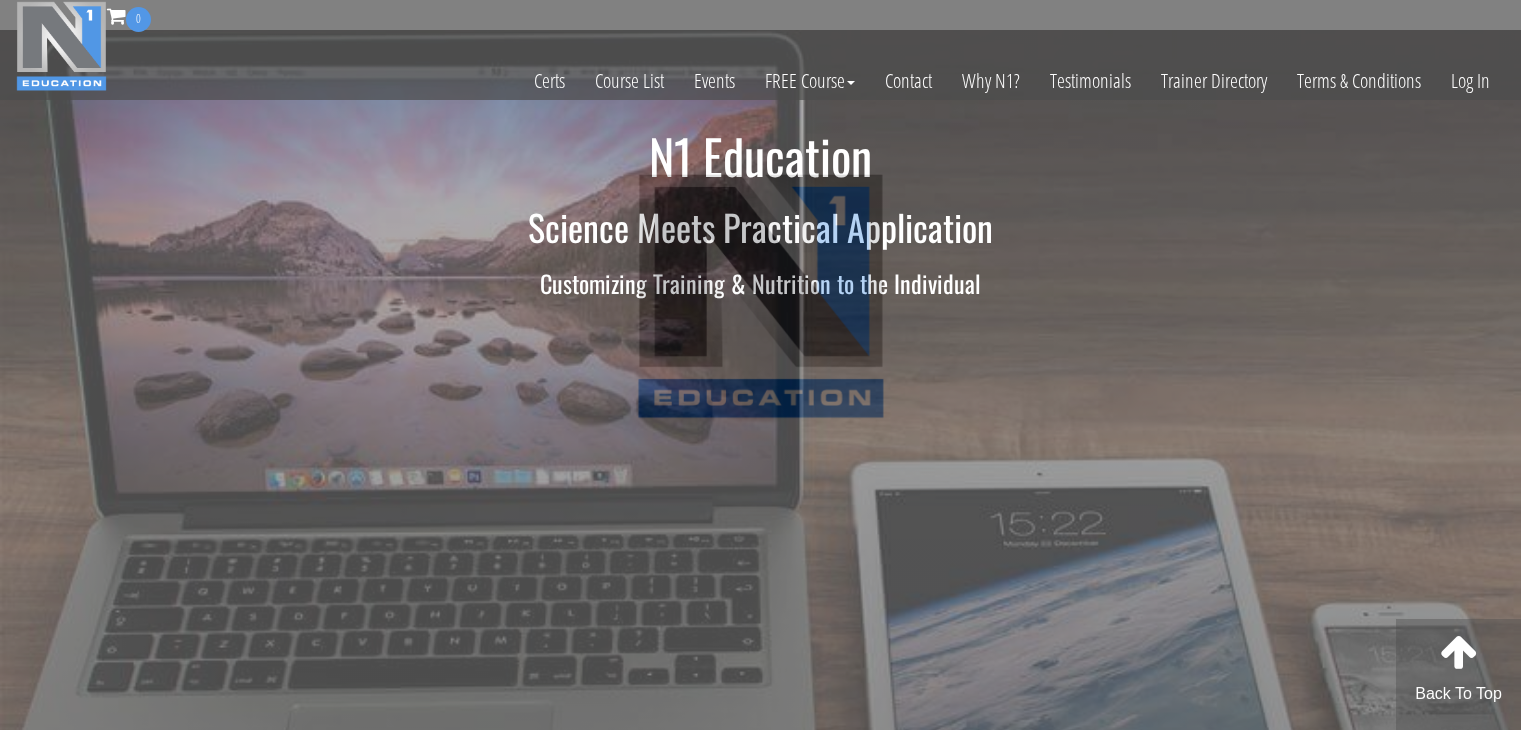 scroll, scrollTop: 0, scrollLeft: 0, axis: both 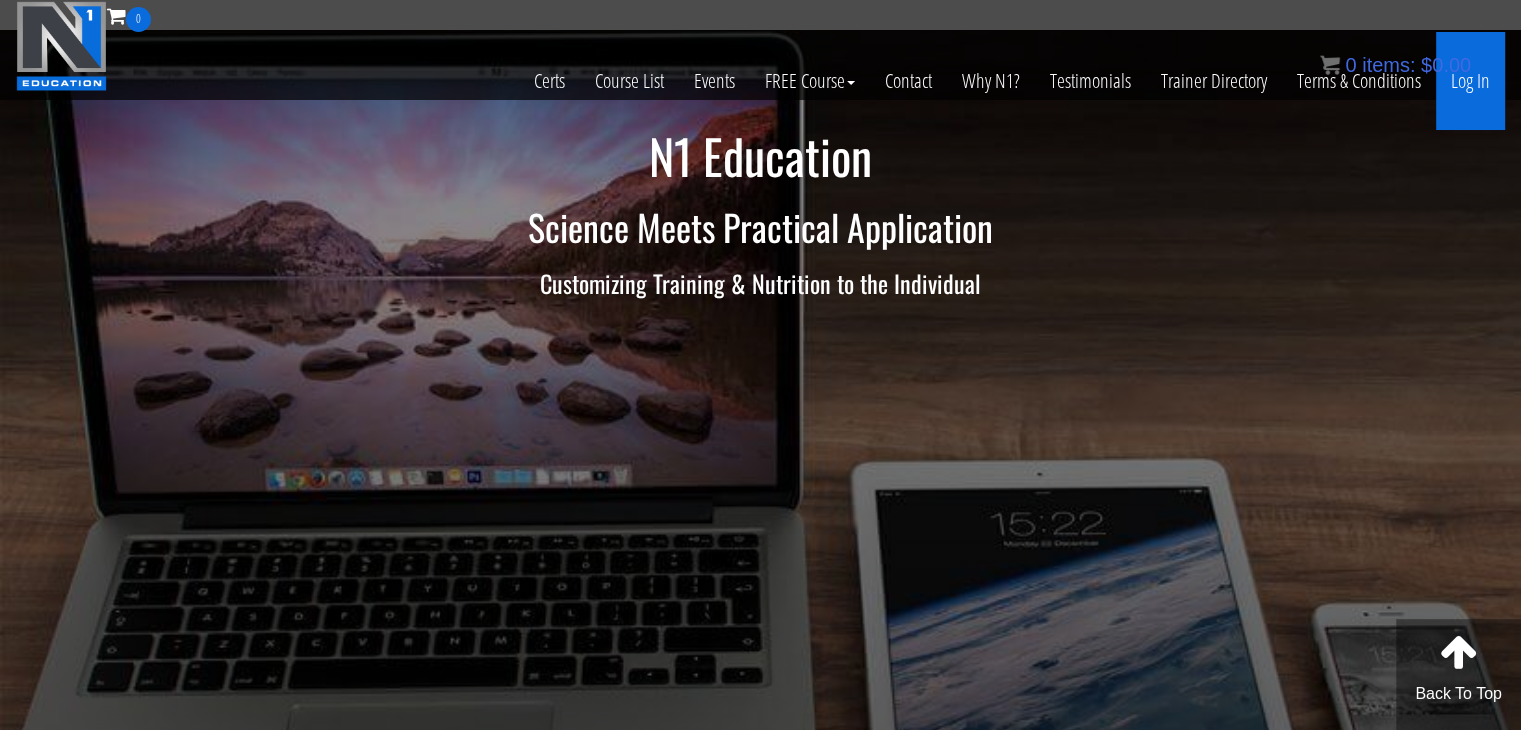 click on "Log In" at bounding box center [1470, 81] 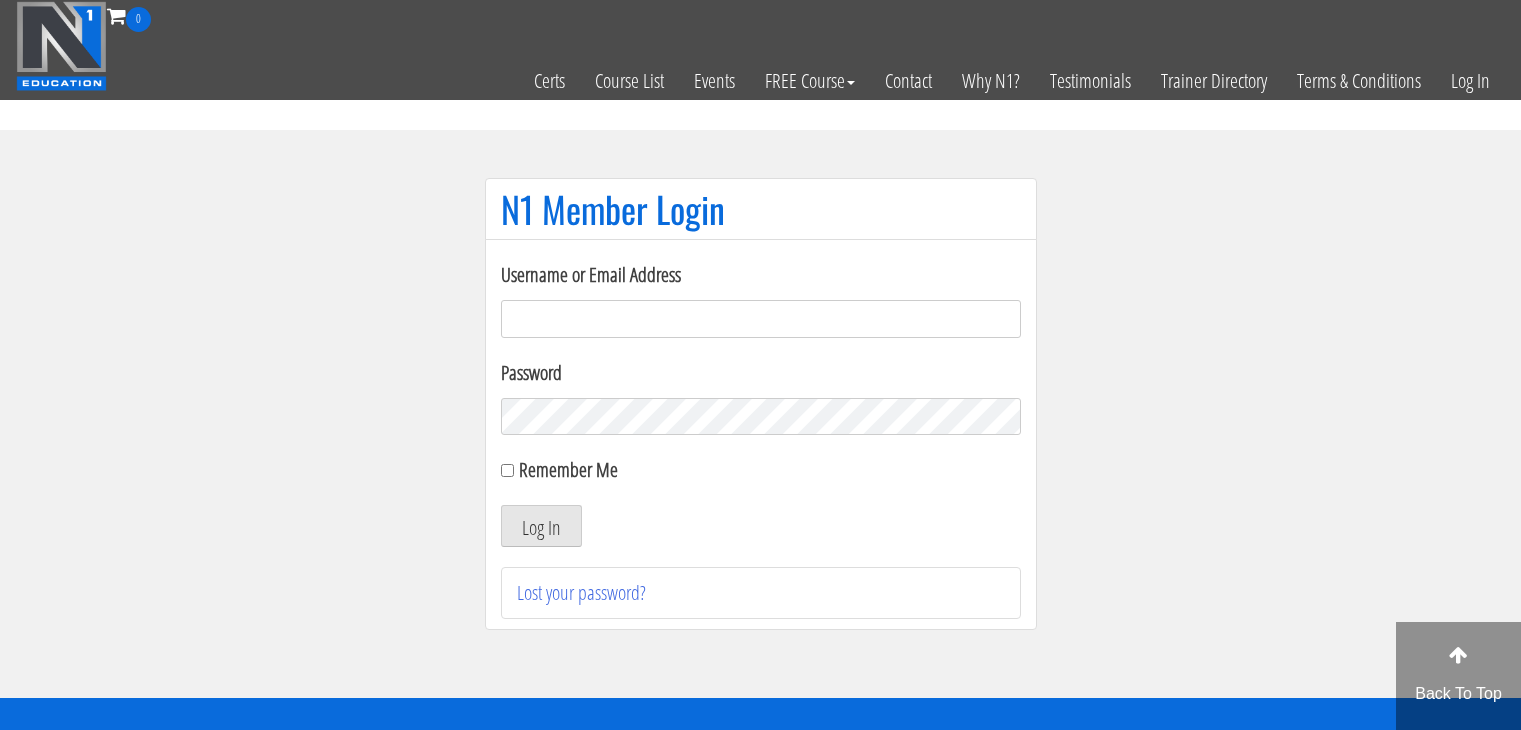 scroll, scrollTop: 0, scrollLeft: 0, axis: both 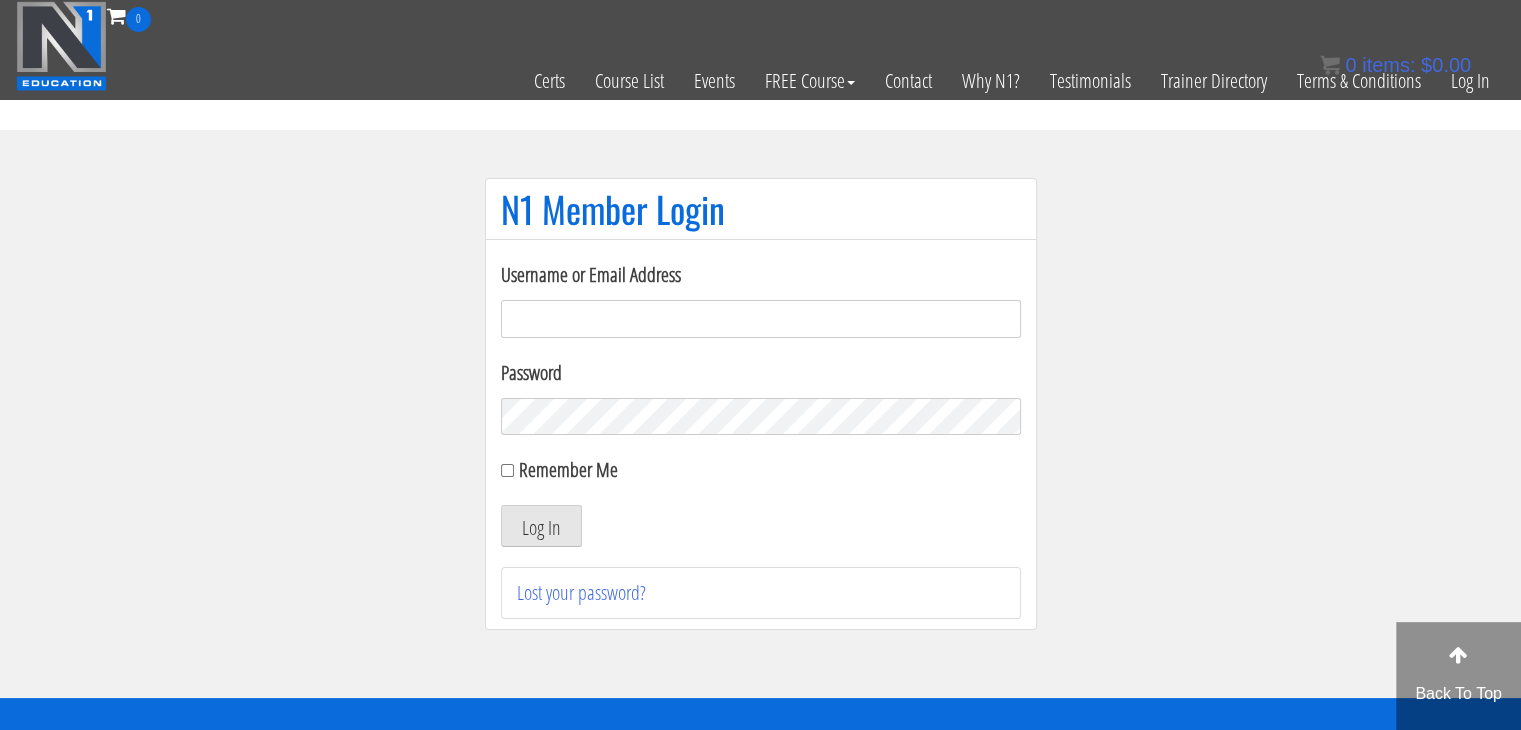 click on "Username or Email Address" at bounding box center (761, 319) 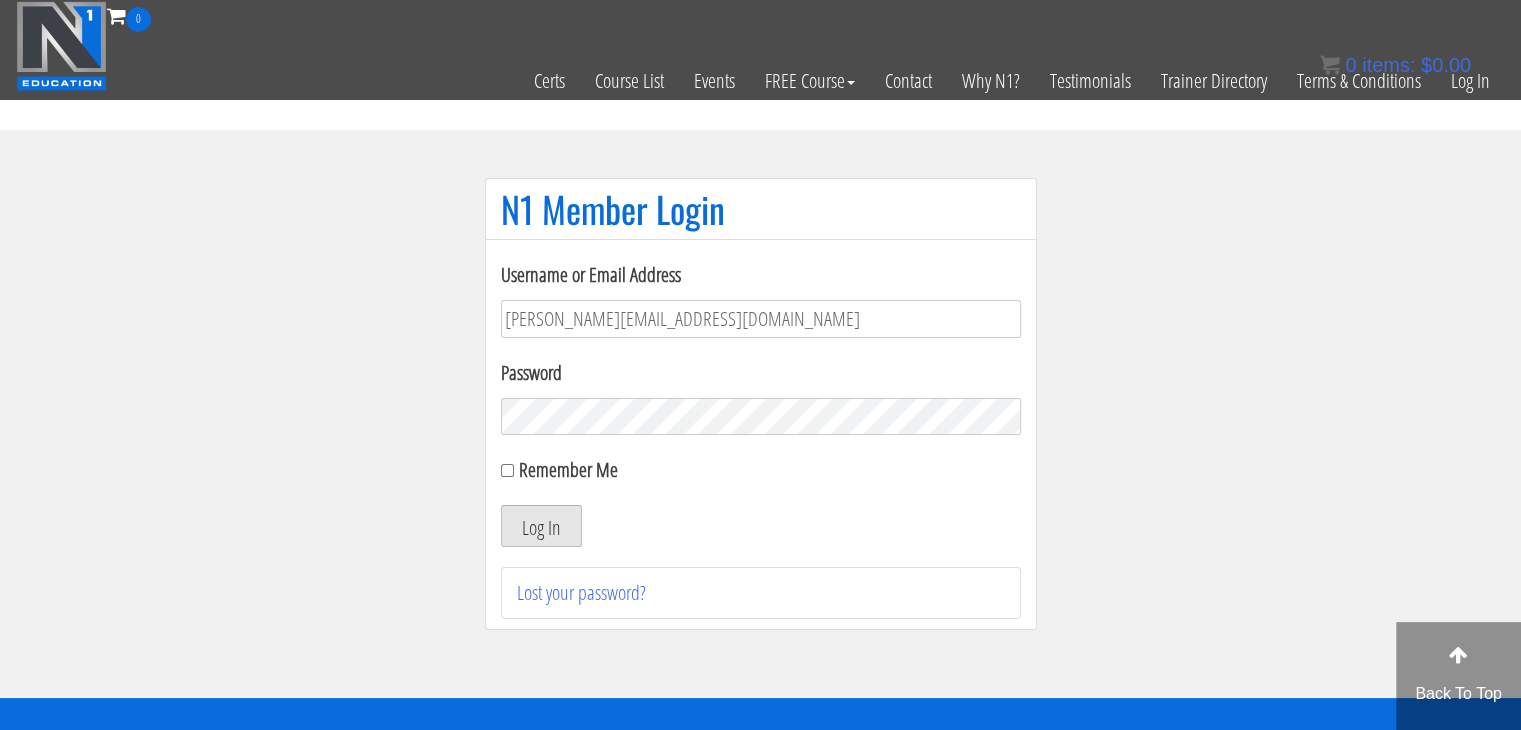 click on "Log In" at bounding box center (541, 526) 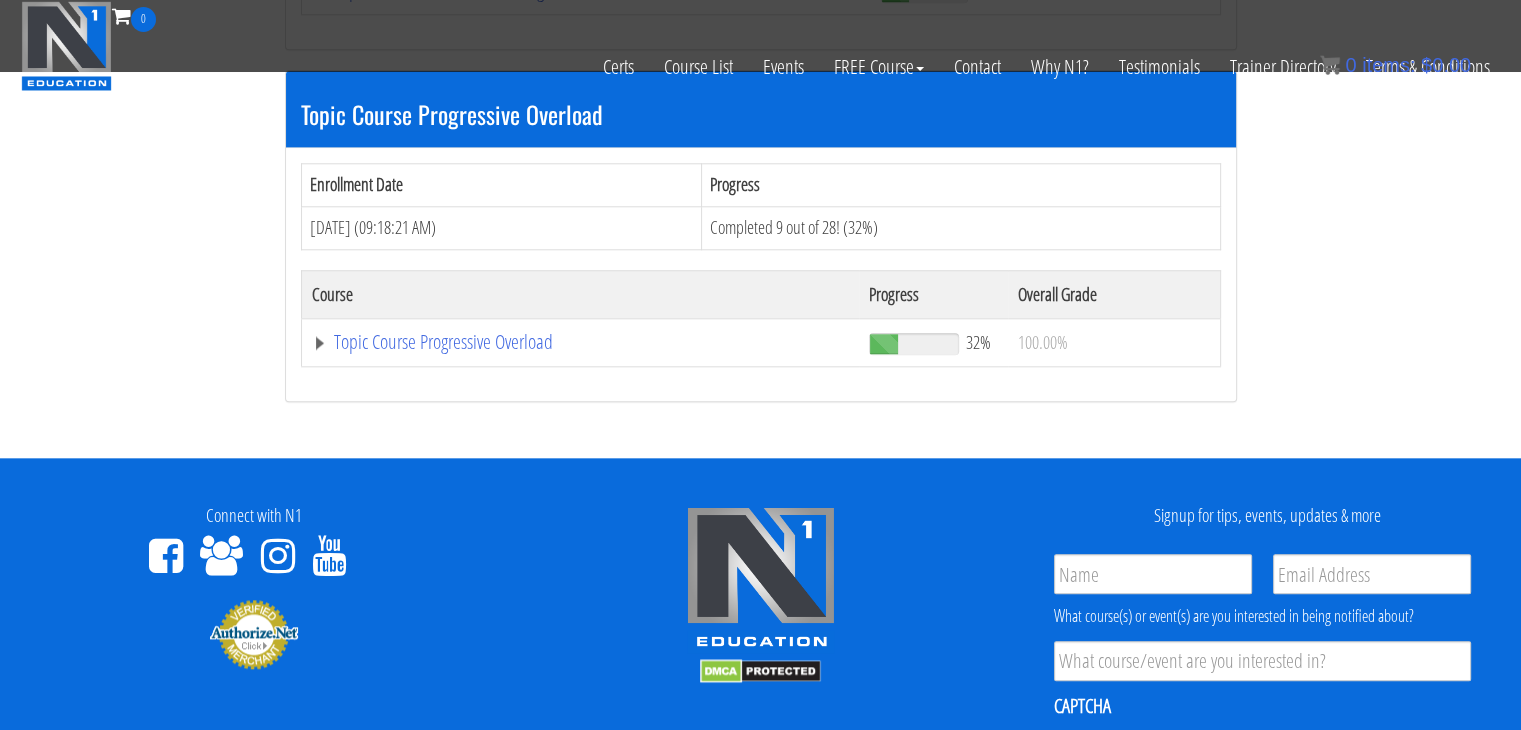 scroll, scrollTop: 2160, scrollLeft: 0, axis: vertical 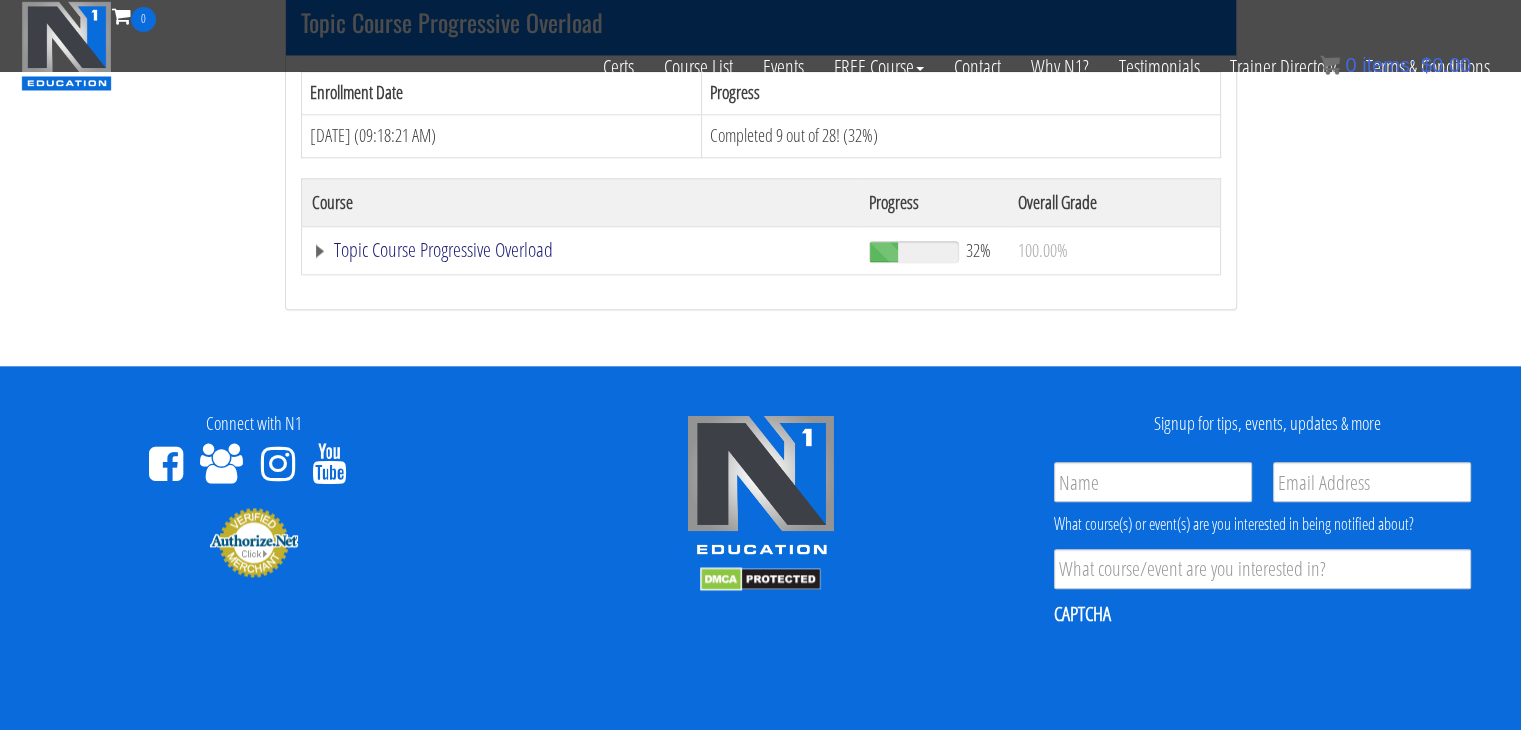 click on "Topic Course Progressive Overload" at bounding box center (529, -1592) 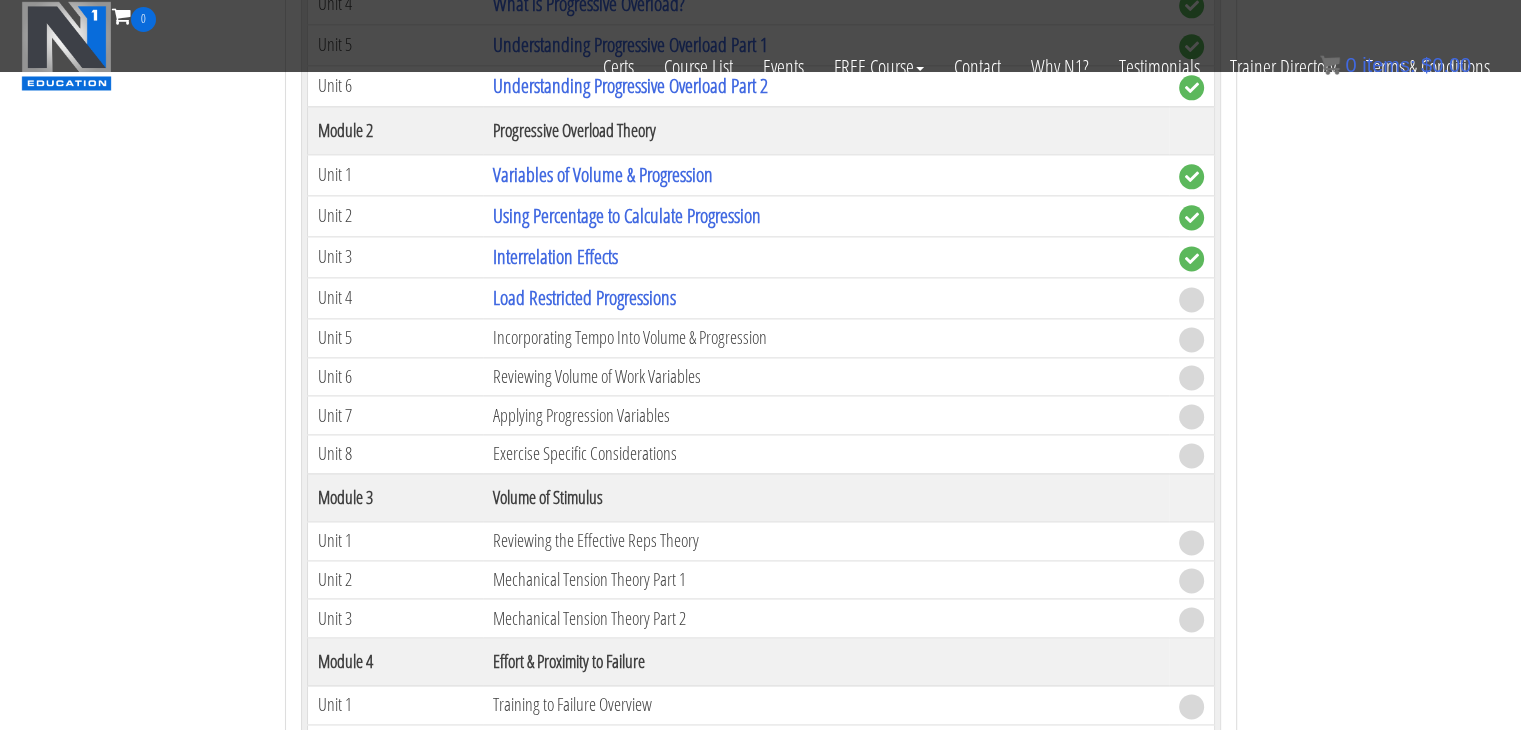 scroll, scrollTop: 2608, scrollLeft: 0, axis: vertical 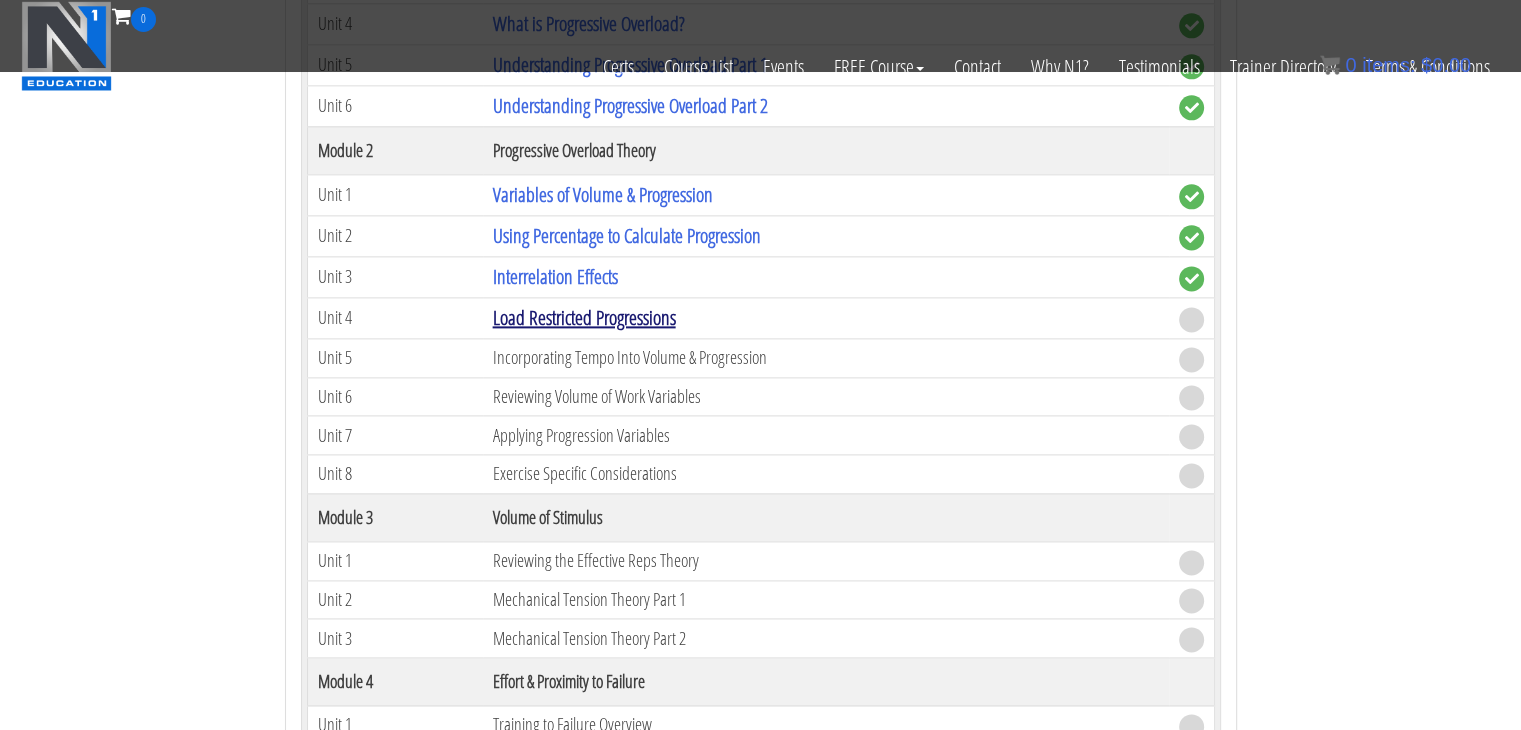 click on "Load Restricted Progressions" at bounding box center [584, 317] 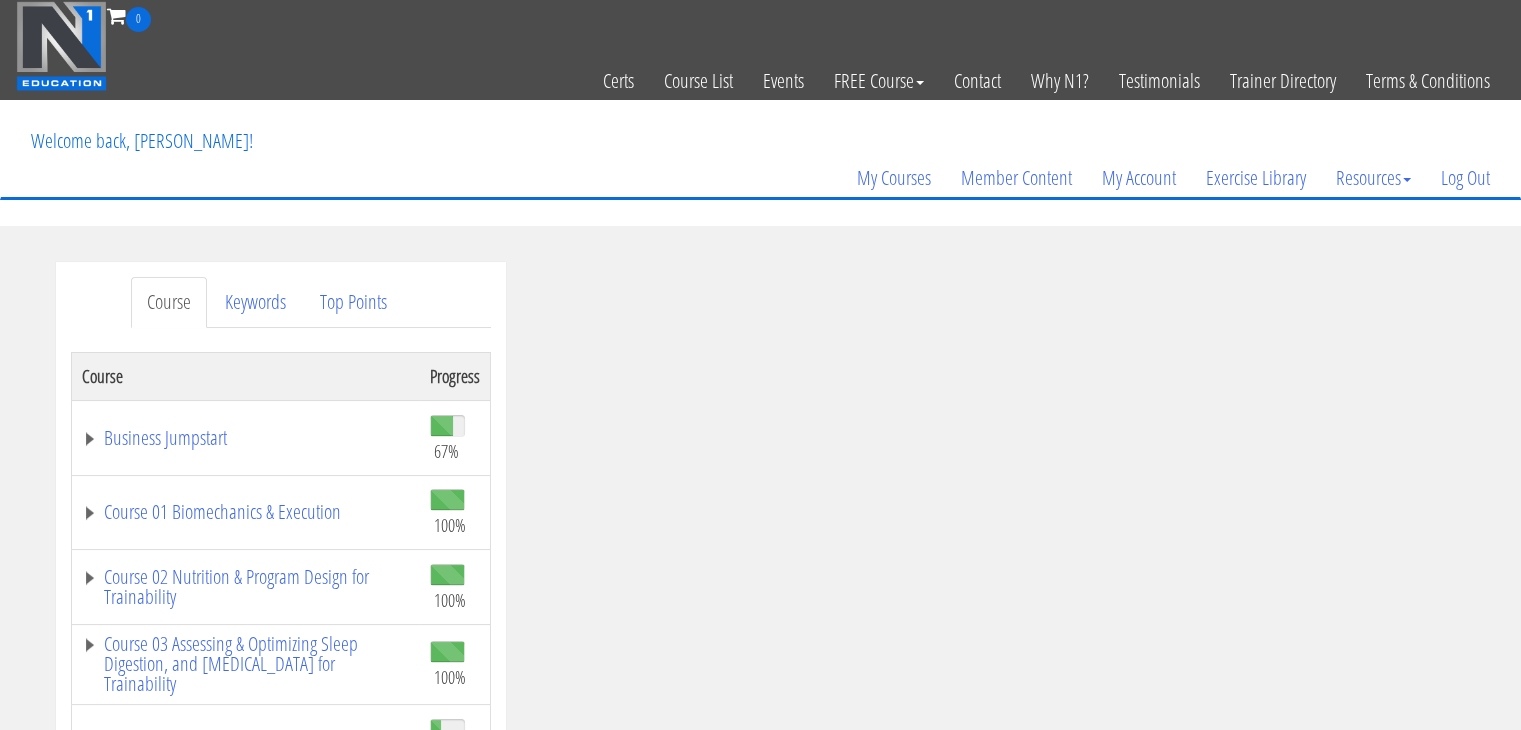 scroll, scrollTop: 0, scrollLeft: 0, axis: both 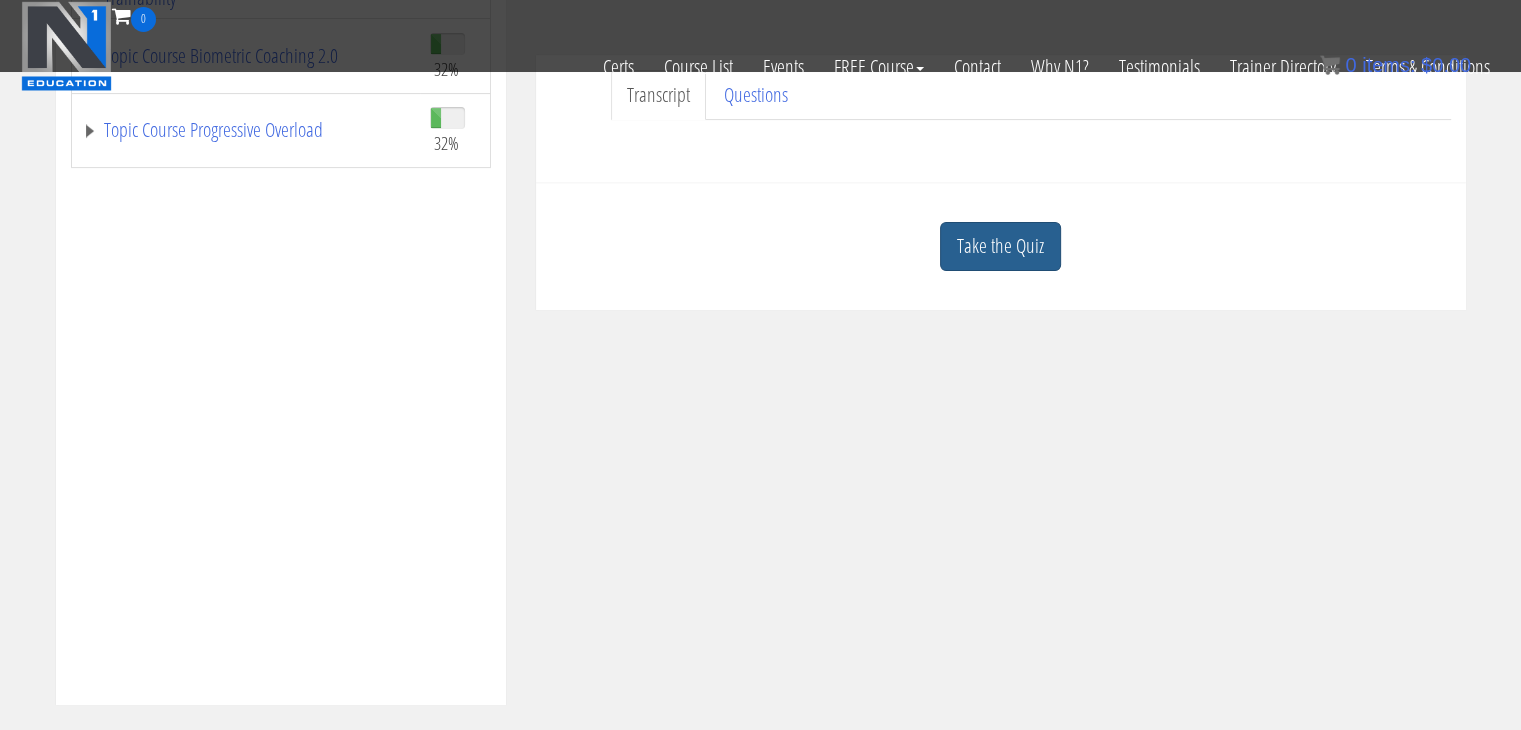 click on "Take the Quiz" at bounding box center (1000, 246) 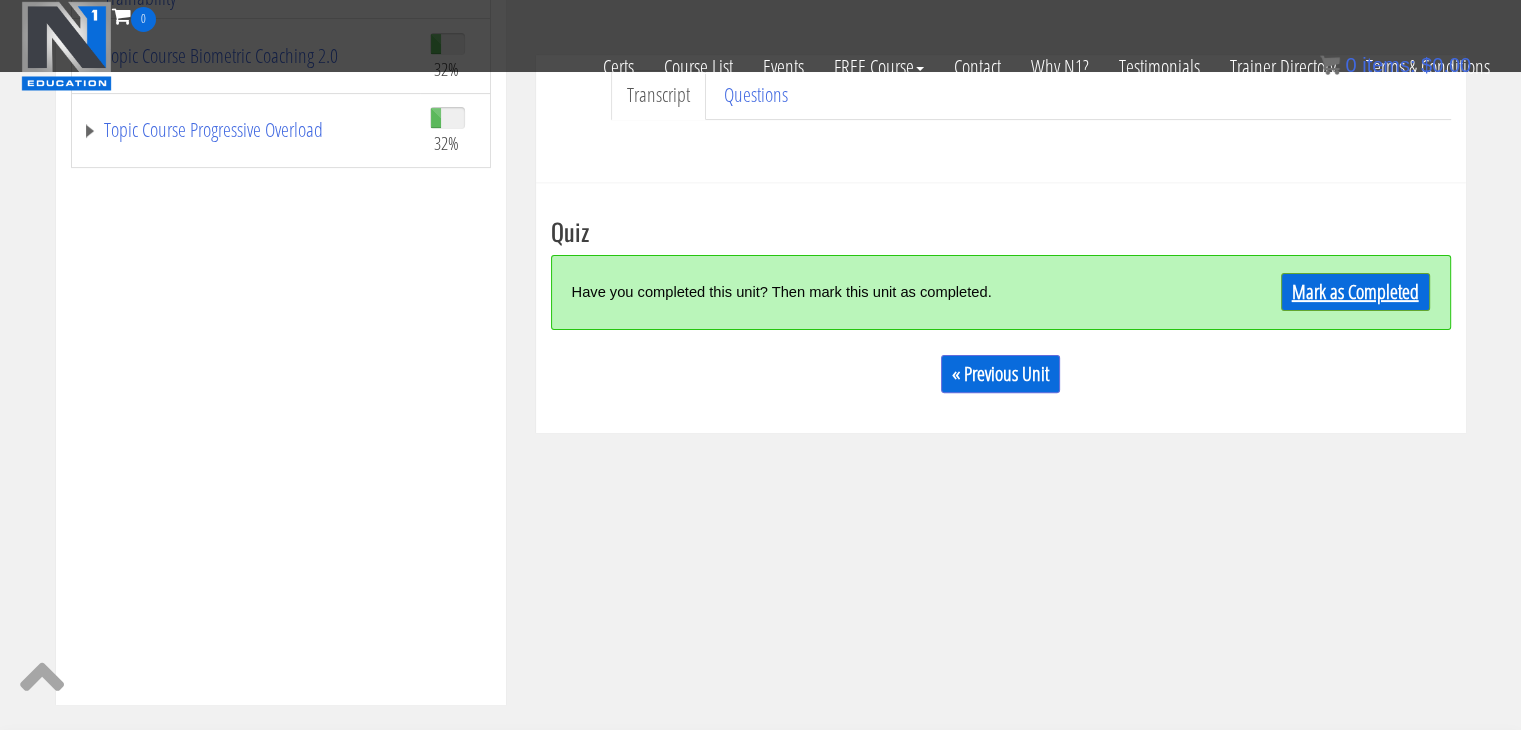 click on "Mark as Completed" at bounding box center (1355, 292) 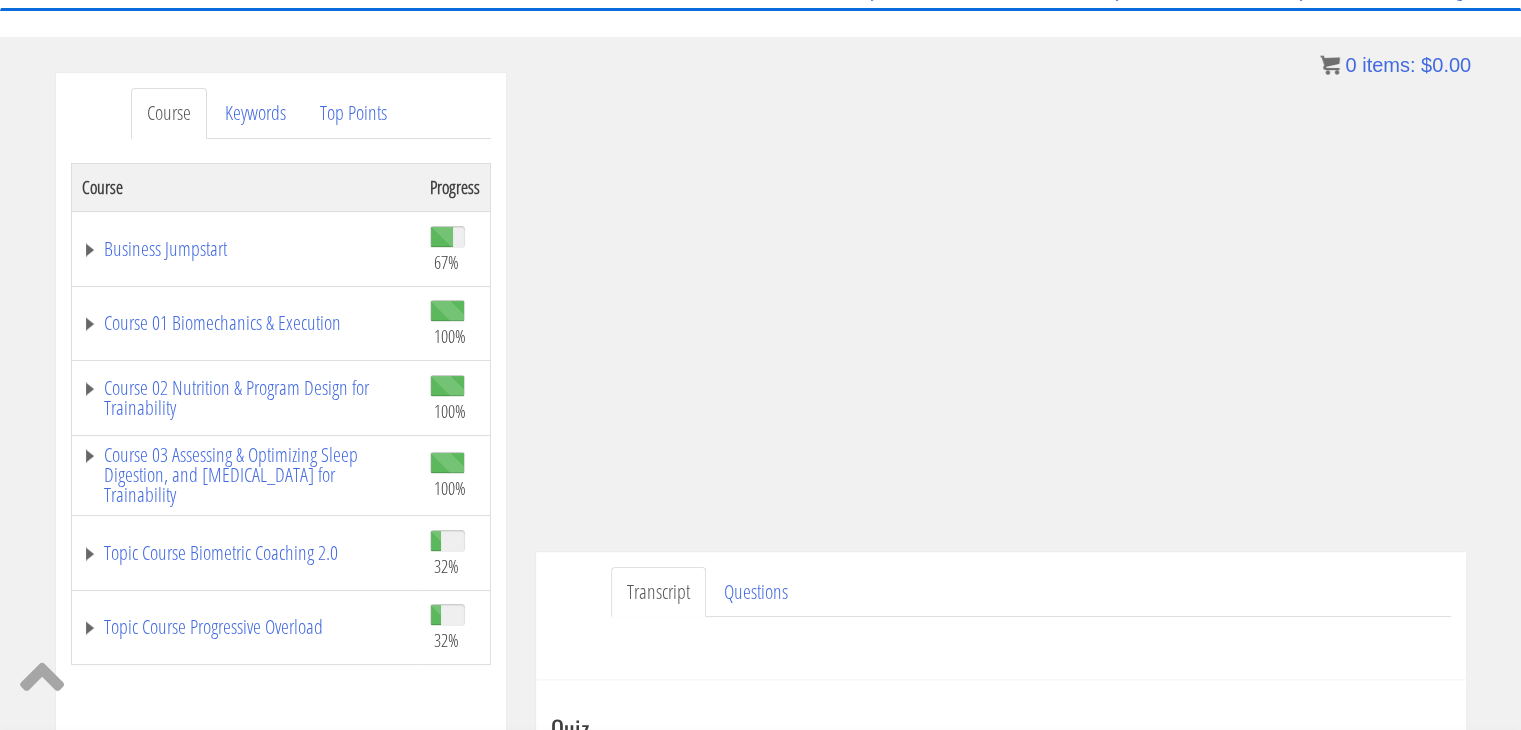 scroll, scrollTop: 187, scrollLeft: 0, axis: vertical 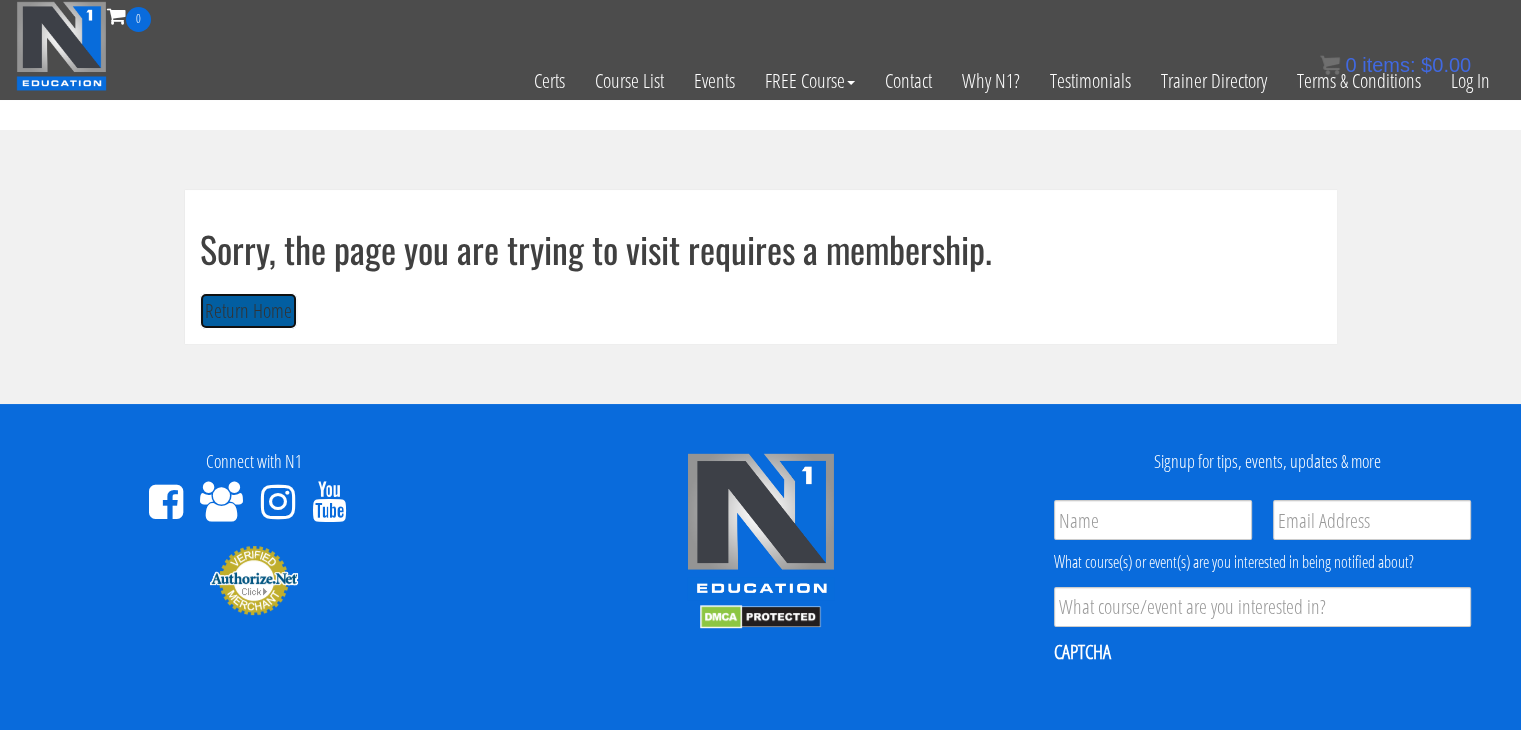 click on "Return Home" at bounding box center (248, 311) 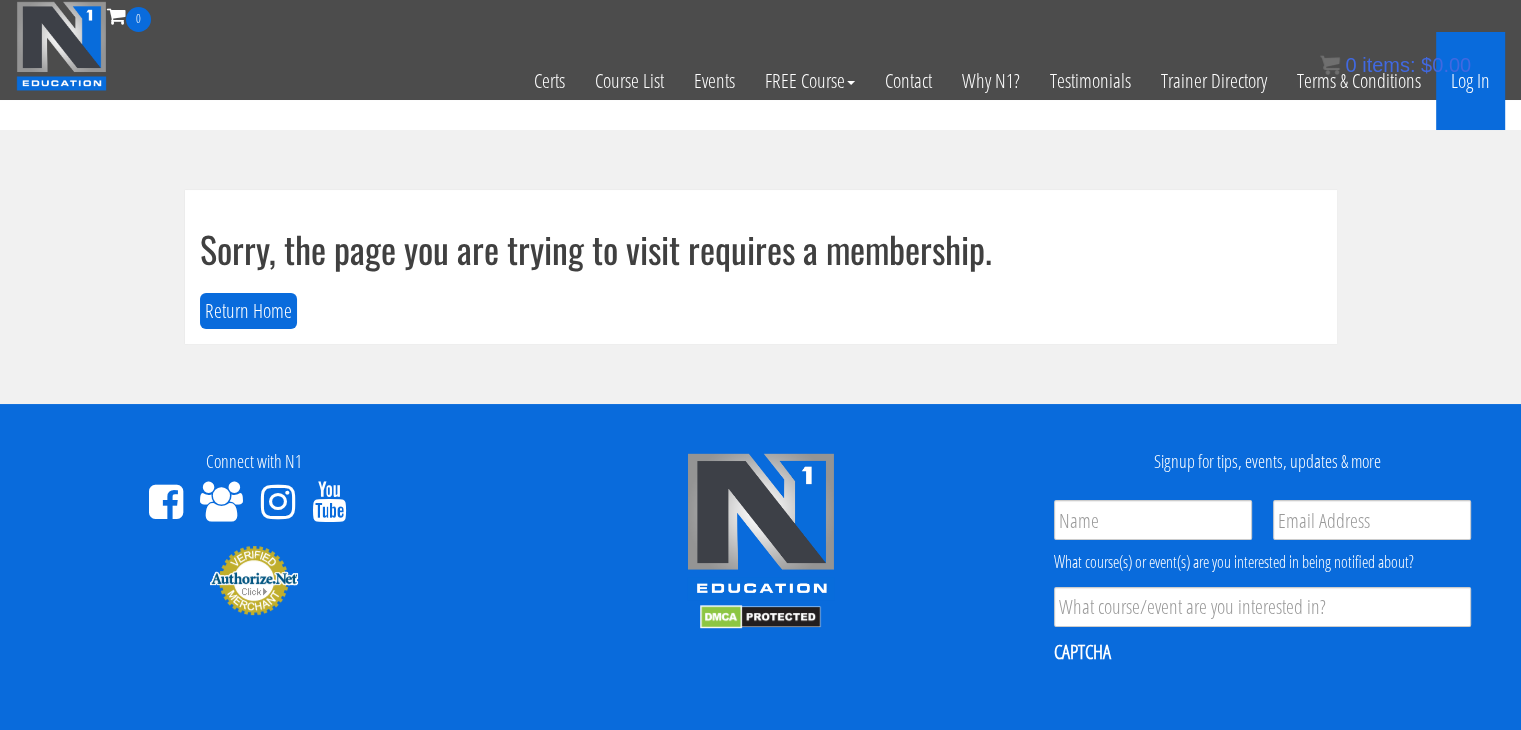 click on "Log In" at bounding box center [1470, 81] 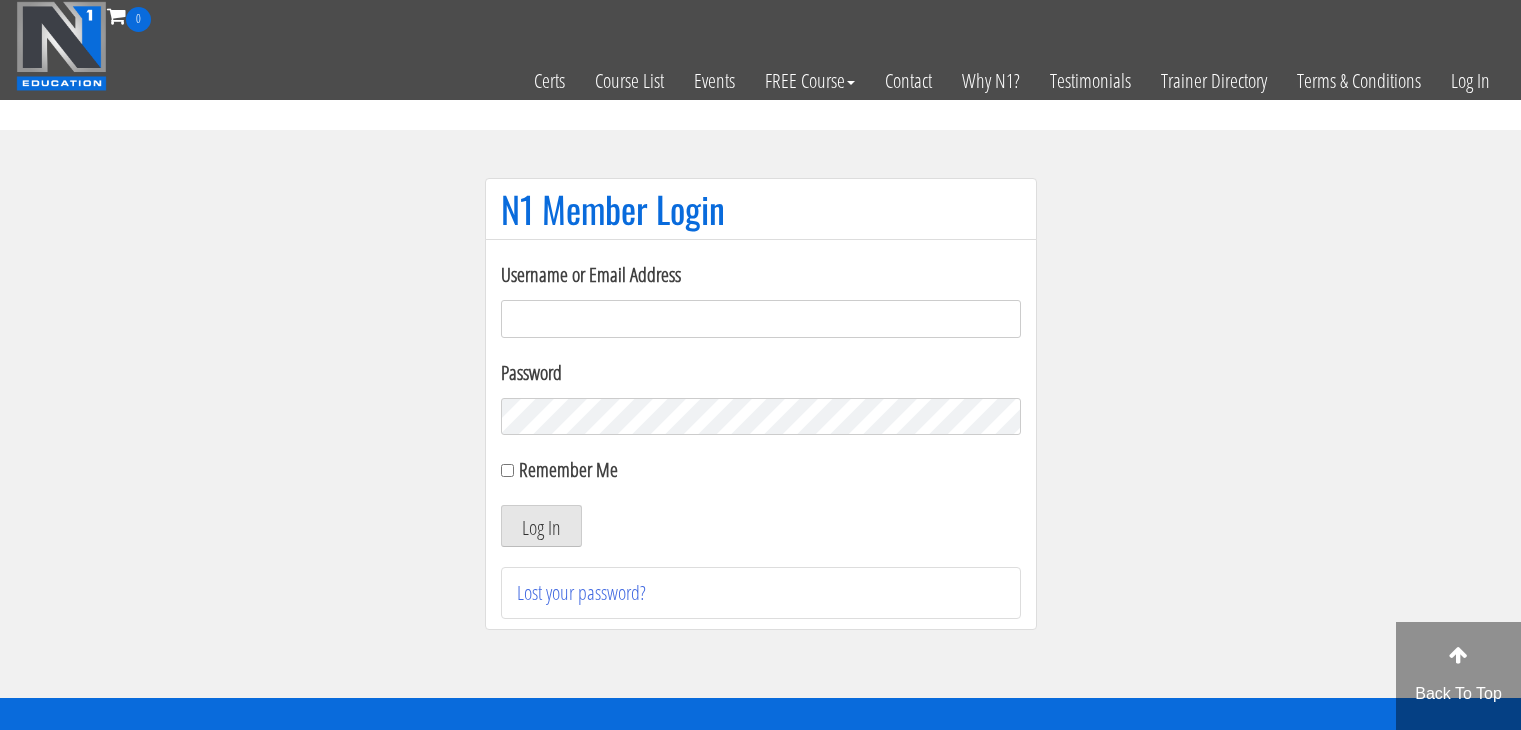 scroll, scrollTop: 0, scrollLeft: 0, axis: both 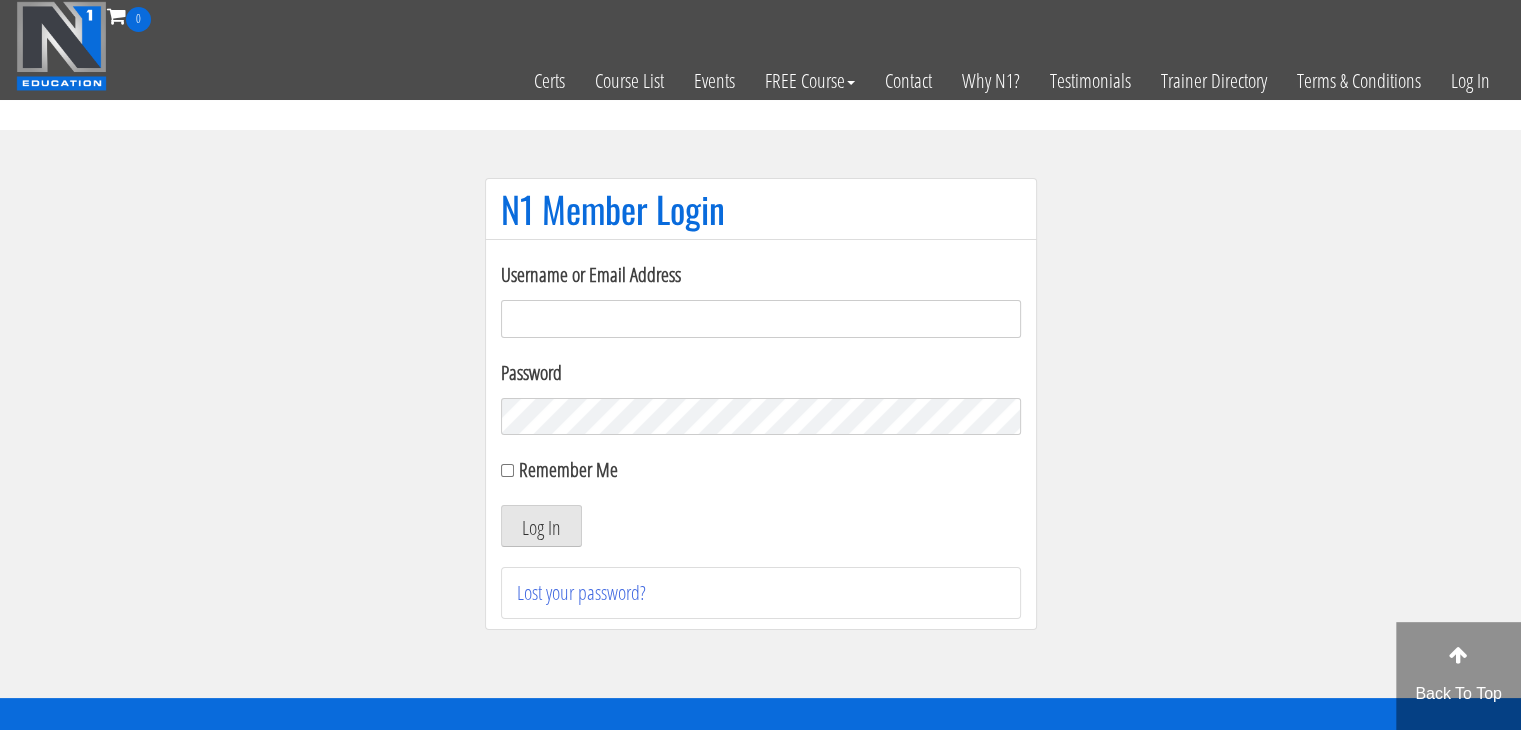 click on "Username or Email Address" at bounding box center (761, 319) 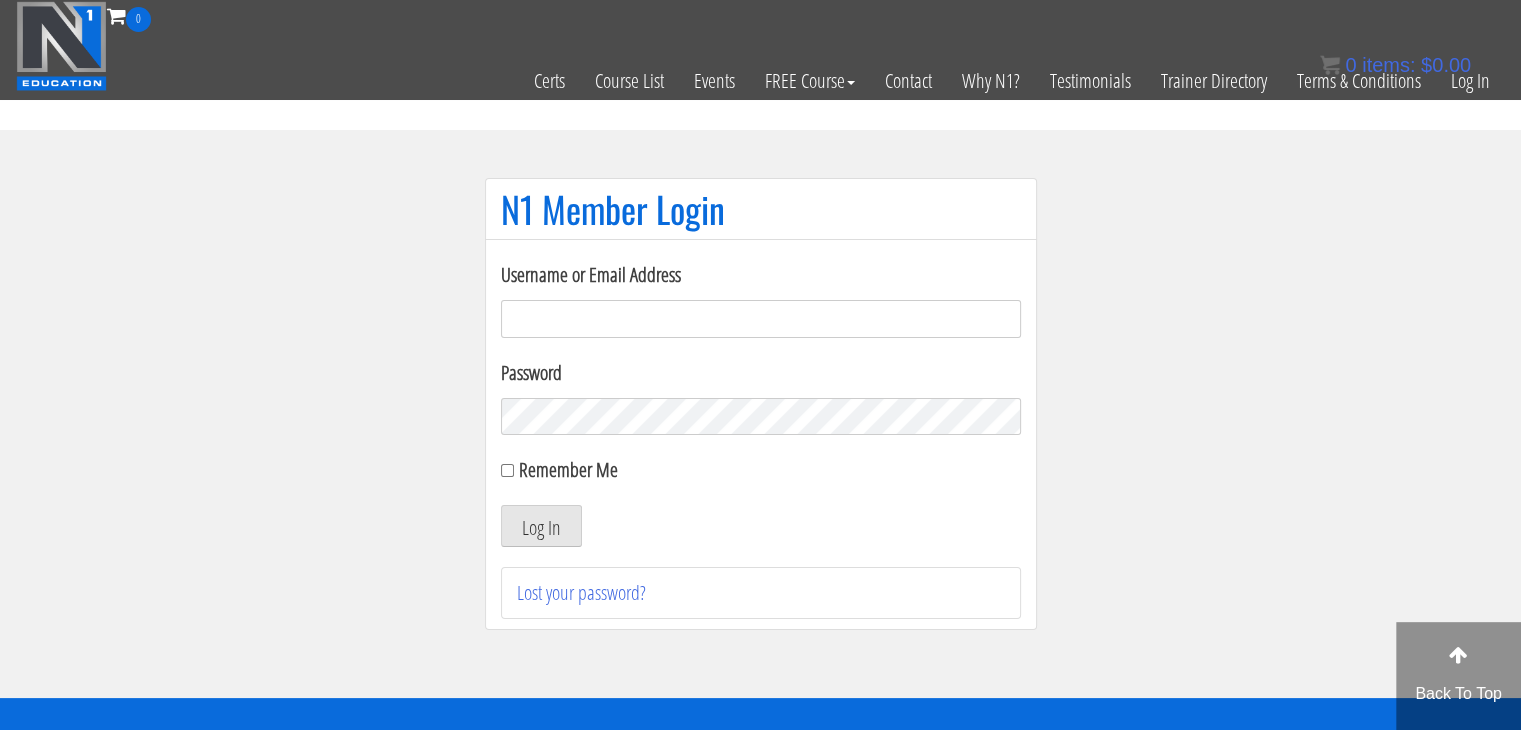 type on "martin_langenberg@hotmail.com" 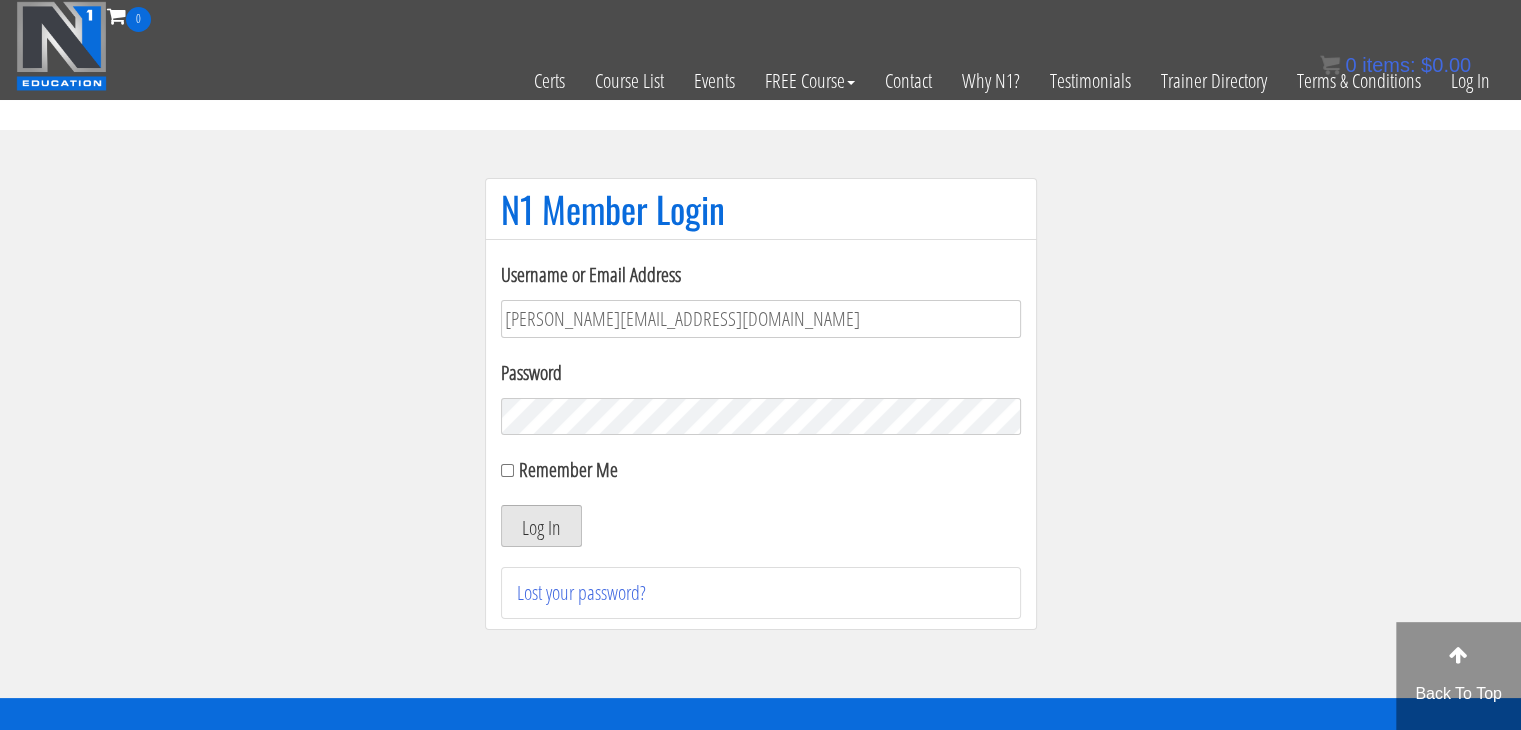 click on "Log In" at bounding box center [541, 526] 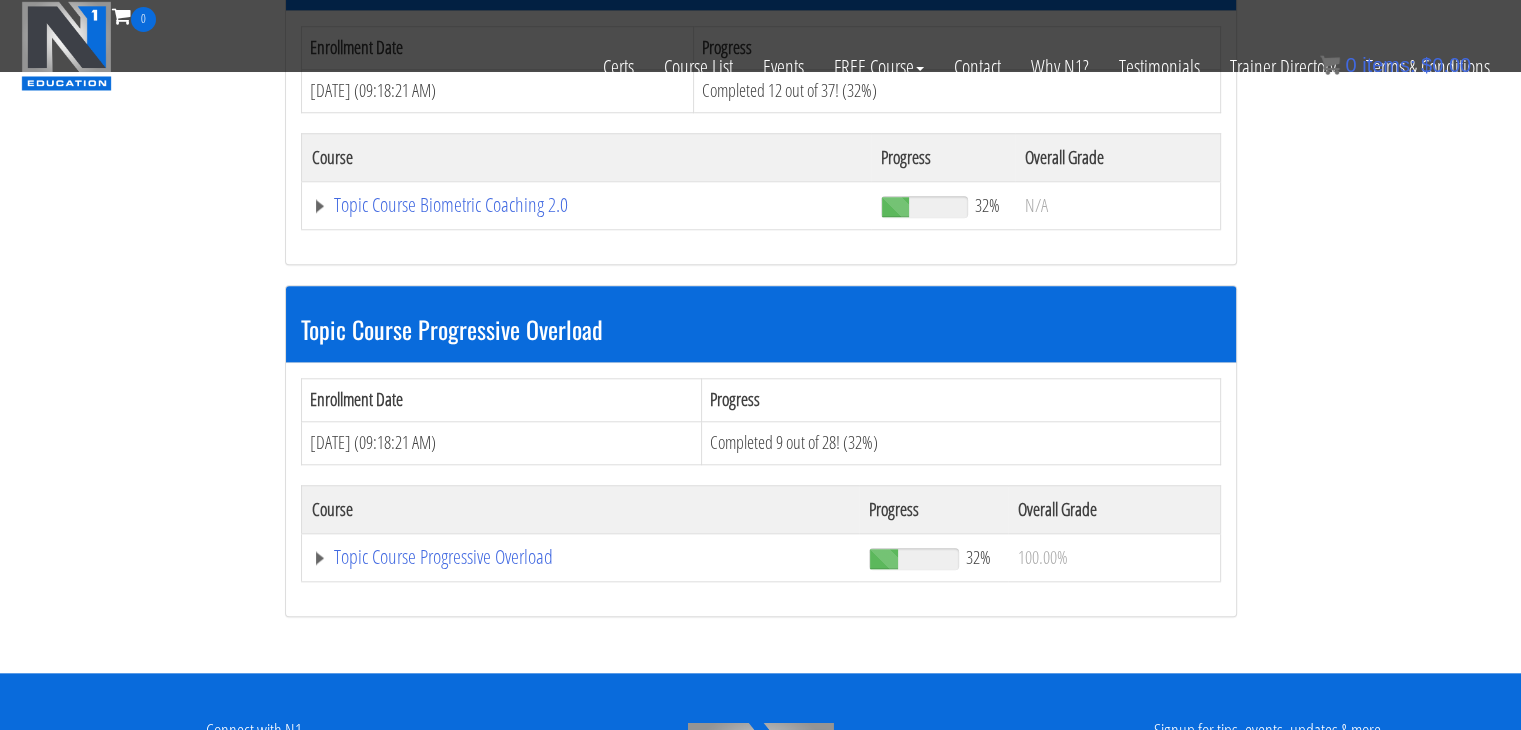 scroll, scrollTop: 1880, scrollLeft: 0, axis: vertical 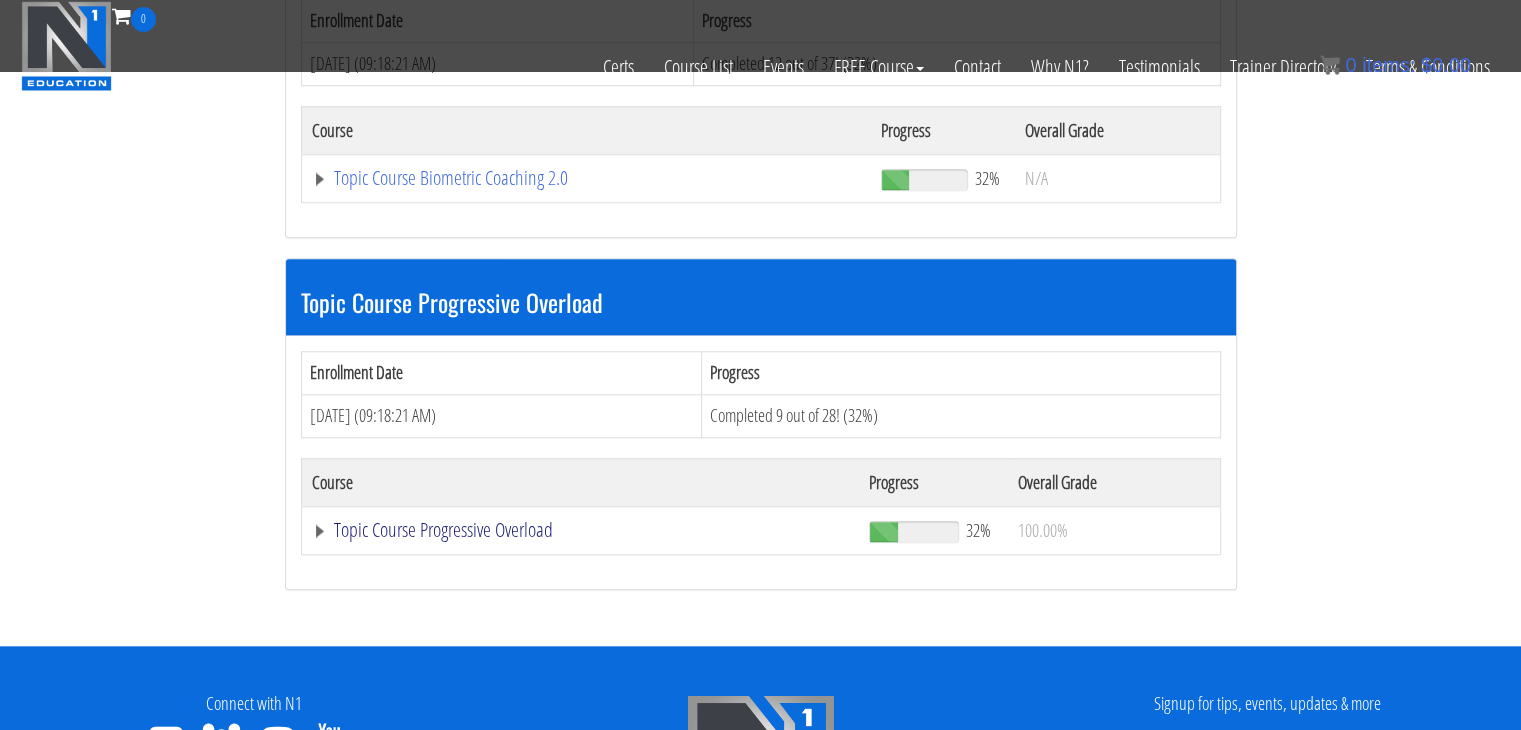 click on "Topic Course Progressive Overload" at bounding box center [529, -1312] 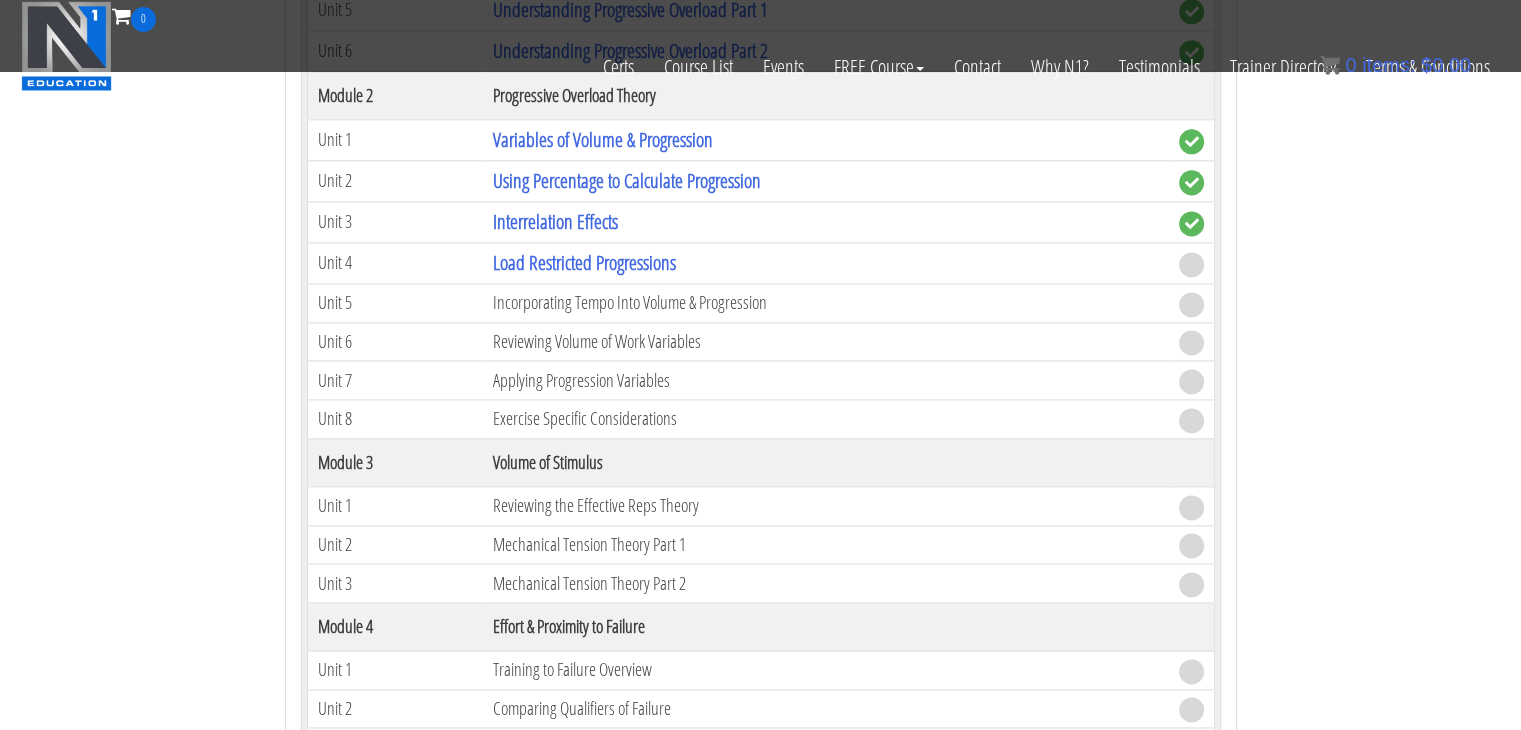 scroll, scrollTop: 2760, scrollLeft: 0, axis: vertical 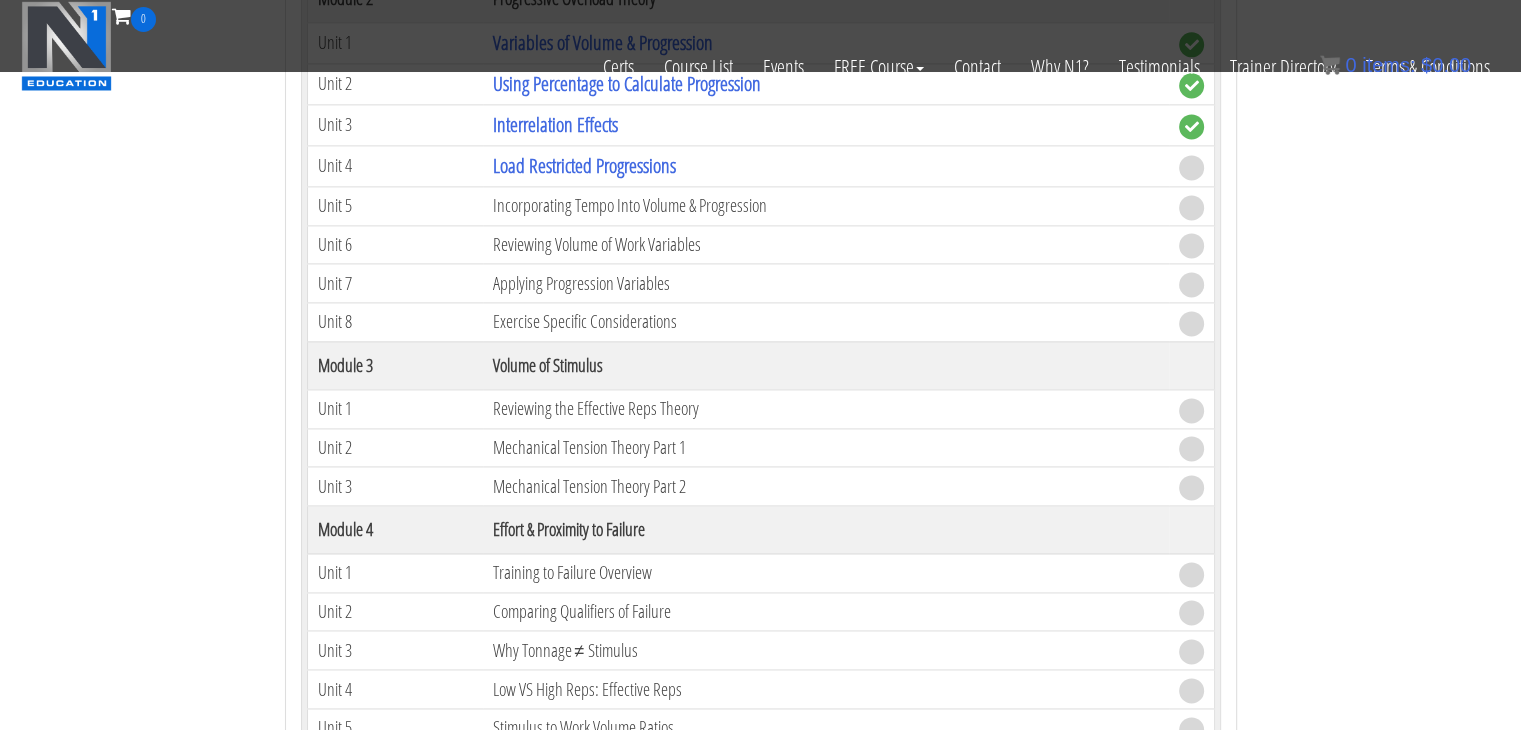 click on "Load Restricted Progressions" at bounding box center (826, 165) 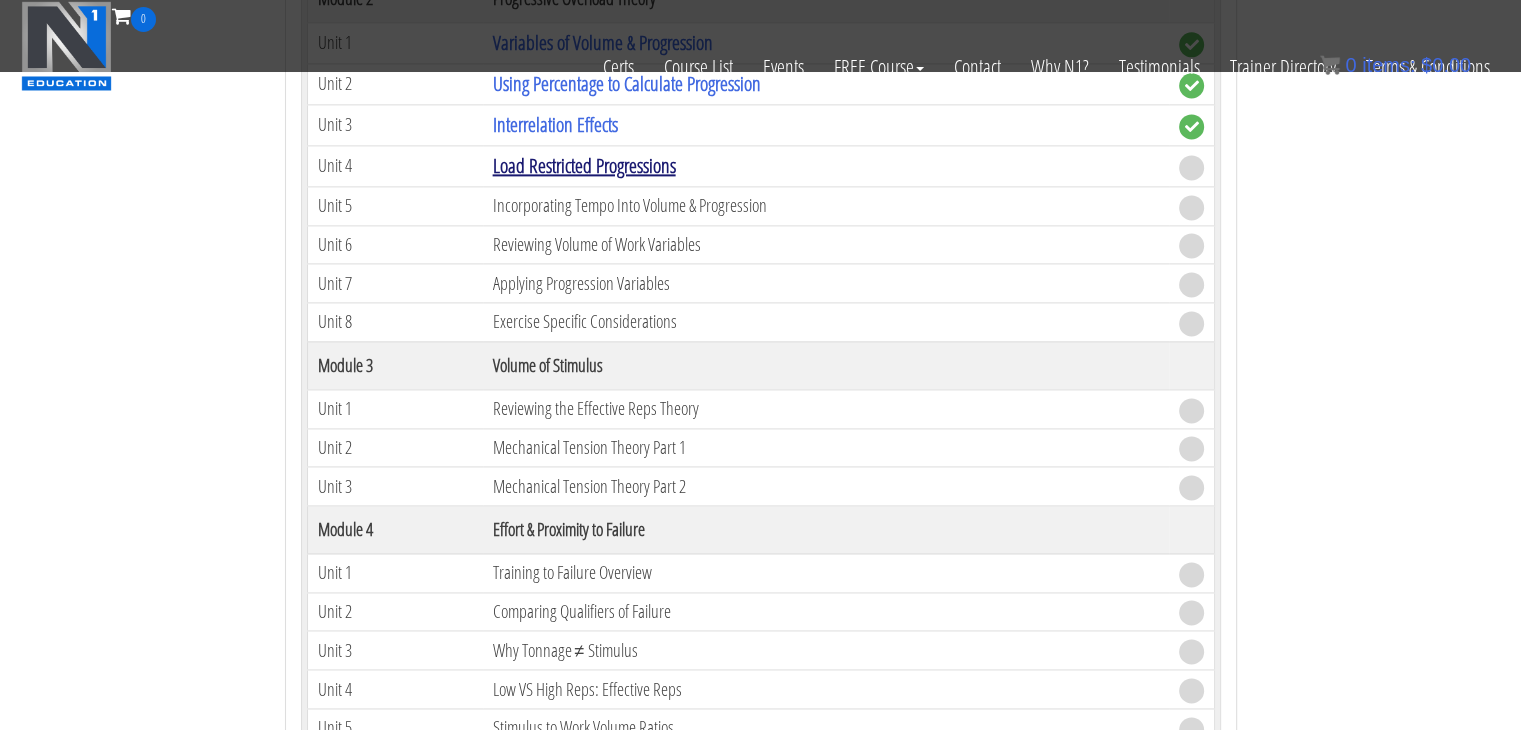 click on "Load Restricted Progressions" at bounding box center [584, 165] 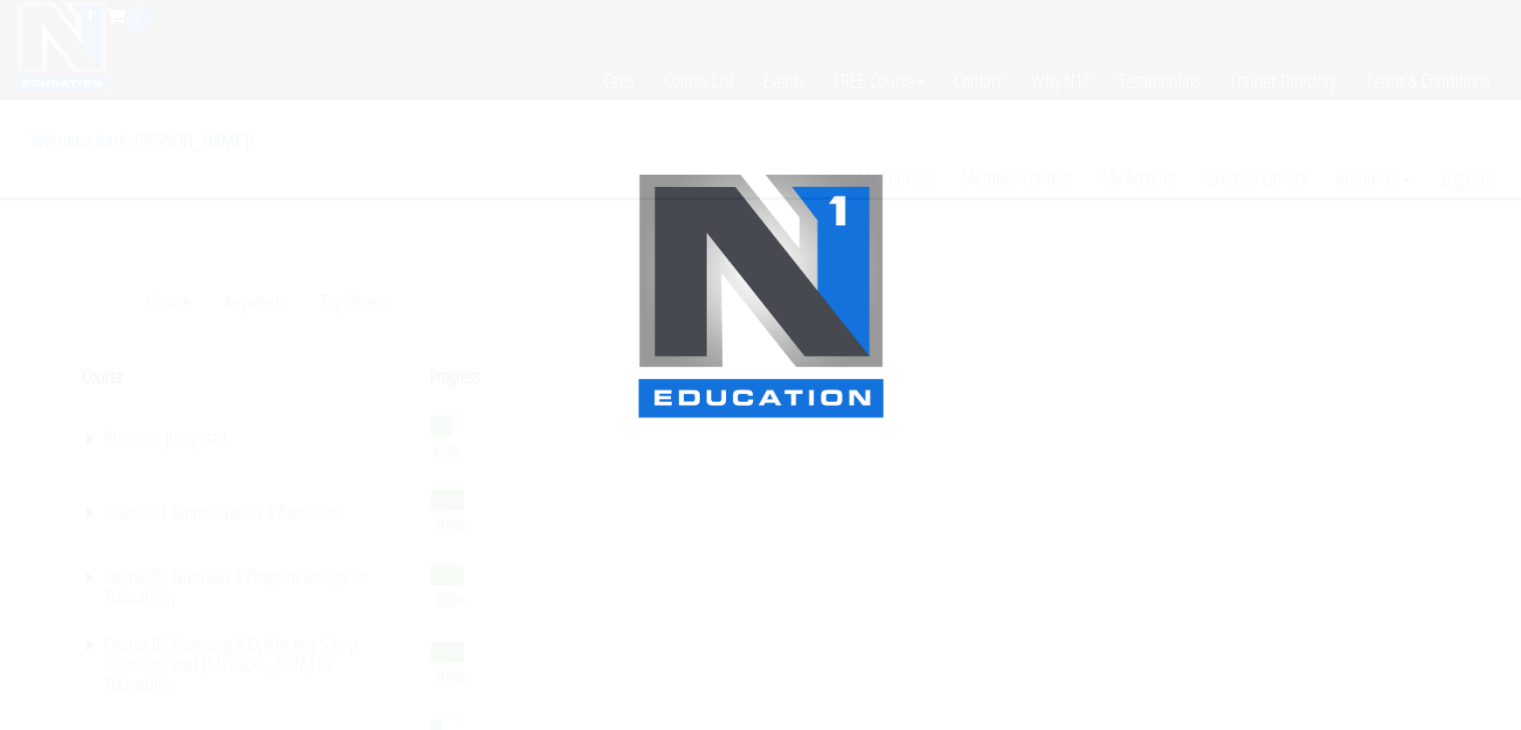 scroll, scrollTop: 0, scrollLeft: 0, axis: both 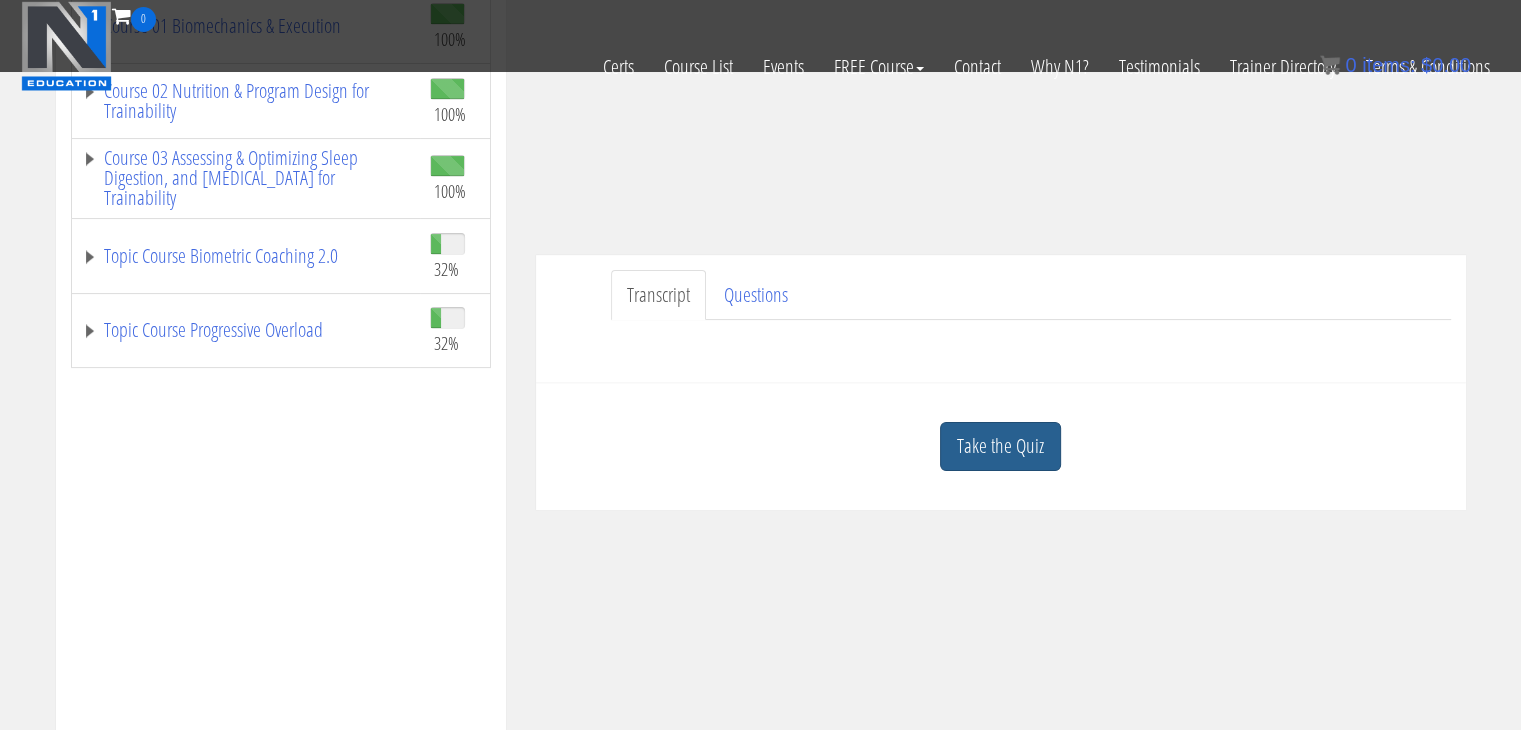 click on "Take the Quiz" at bounding box center [1000, 446] 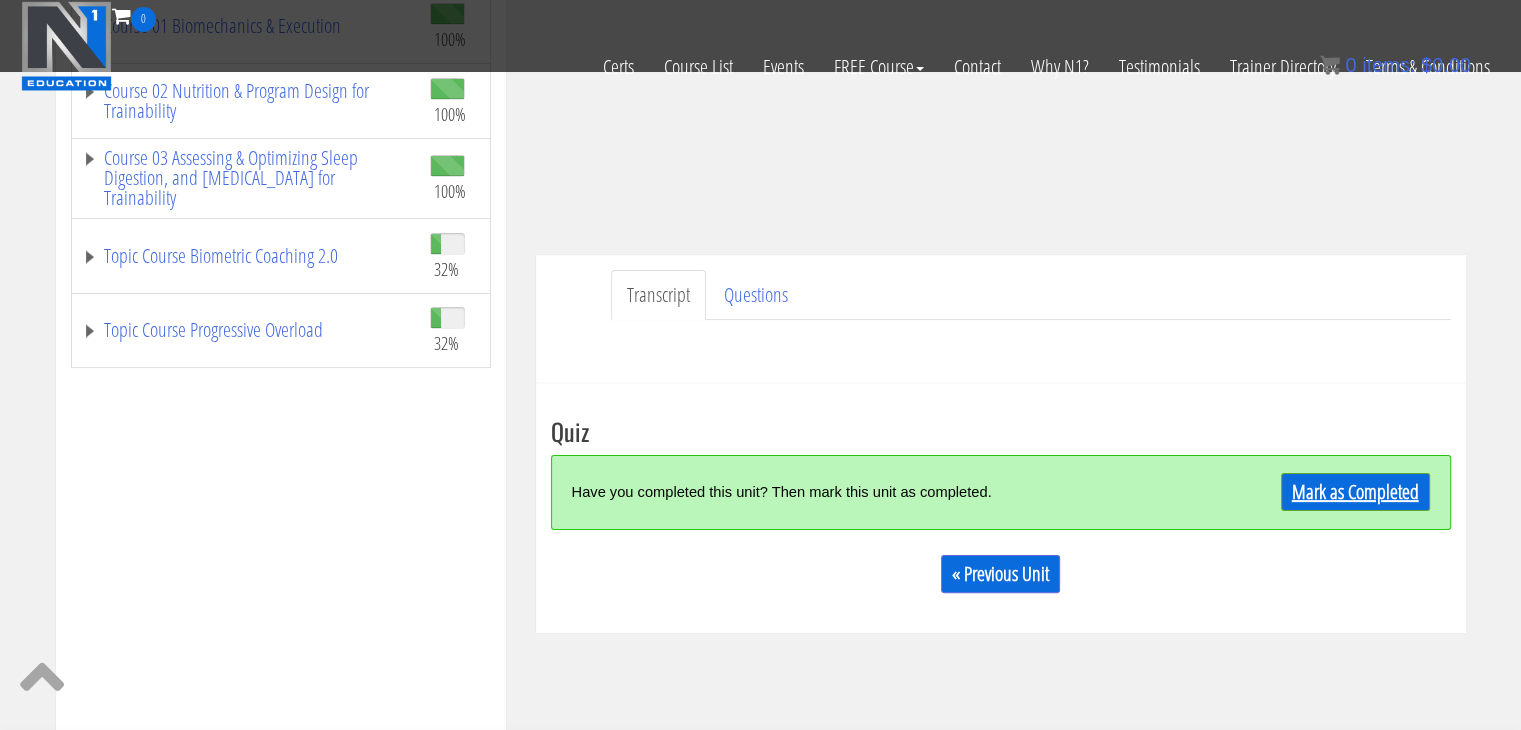 click on "Mark as Completed" at bounding box center [1355, 492] 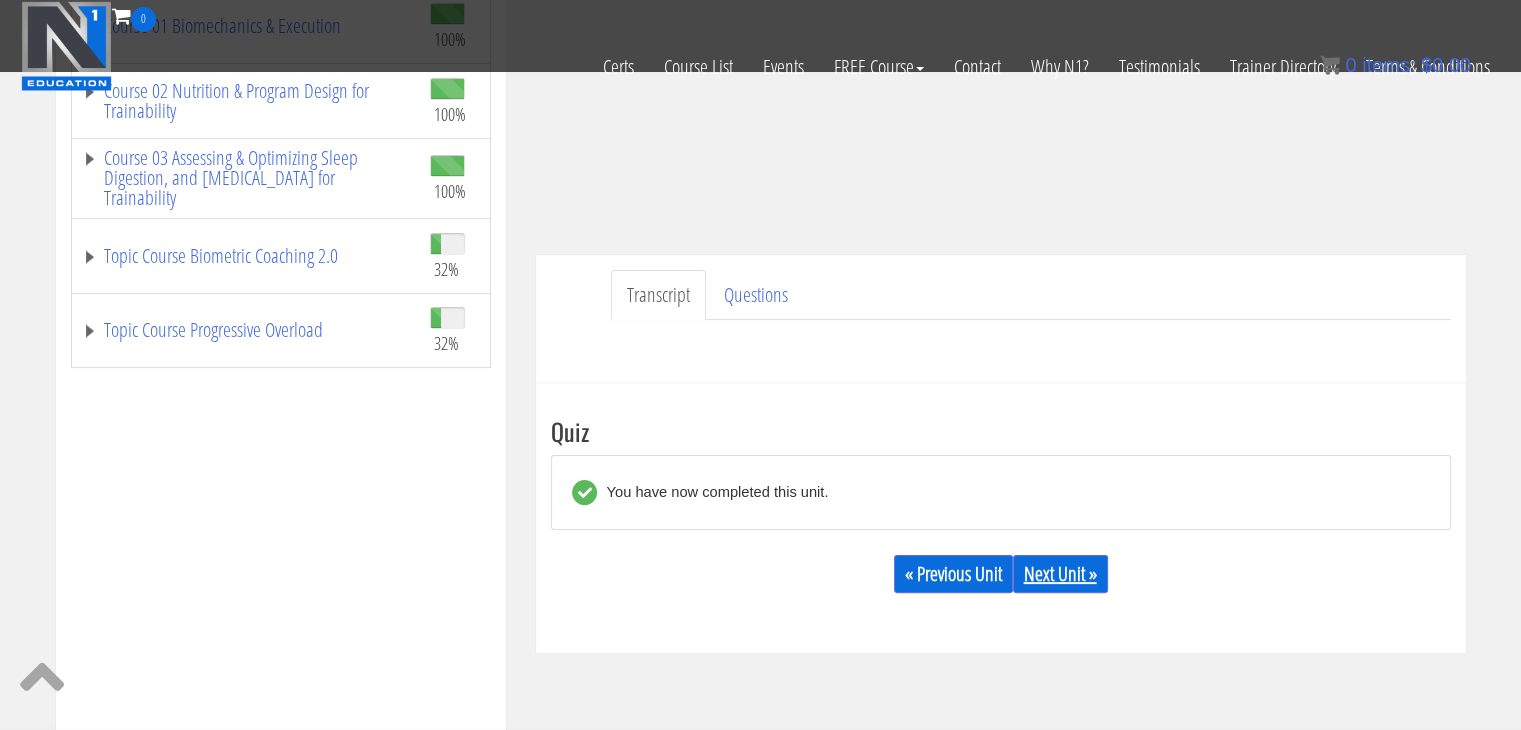 click on "Next Unit »" at bounding box center (1060, 574) 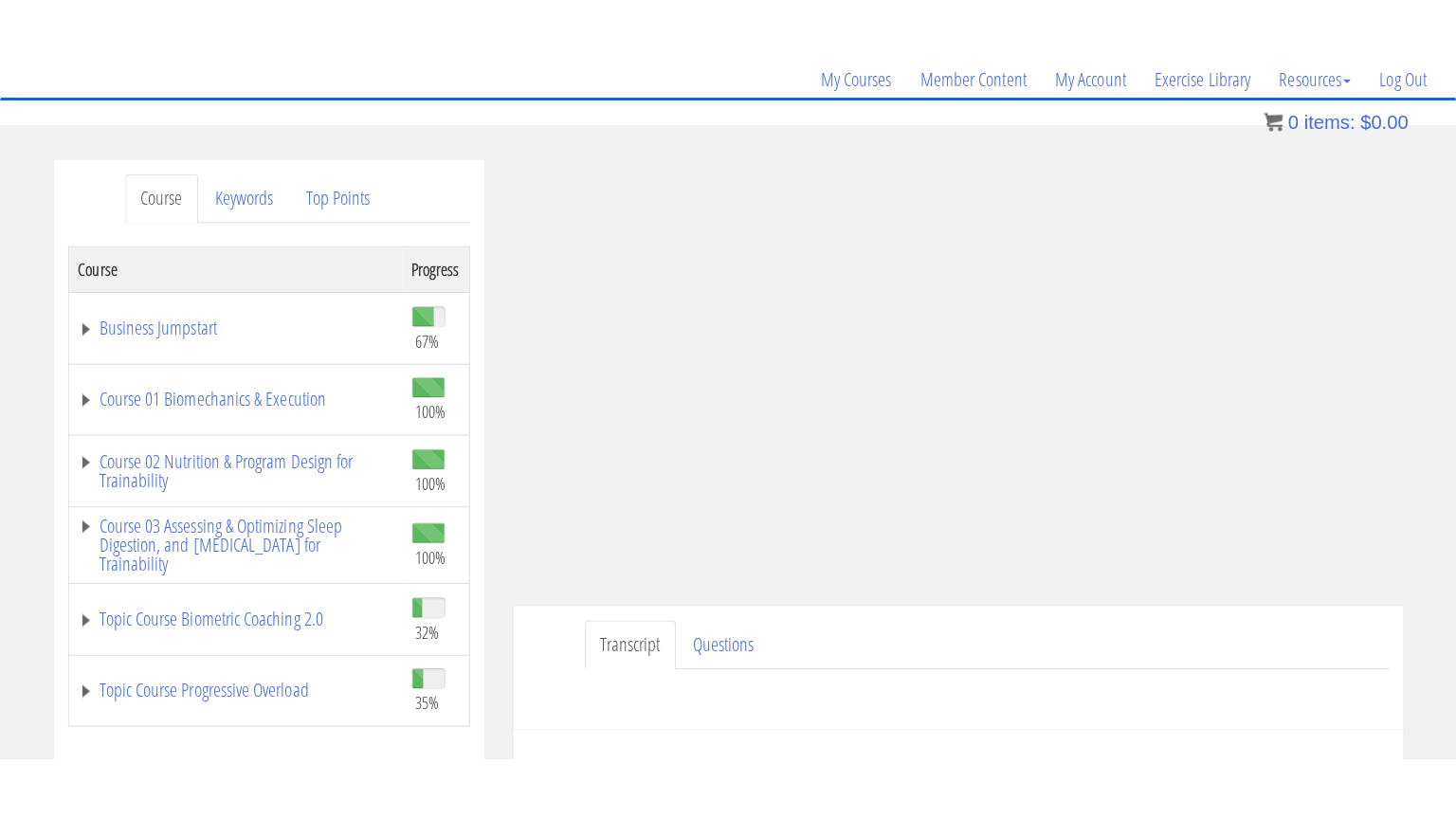 scroll, scrollTop: 152, scrollLeft: 0, axis: vertical 